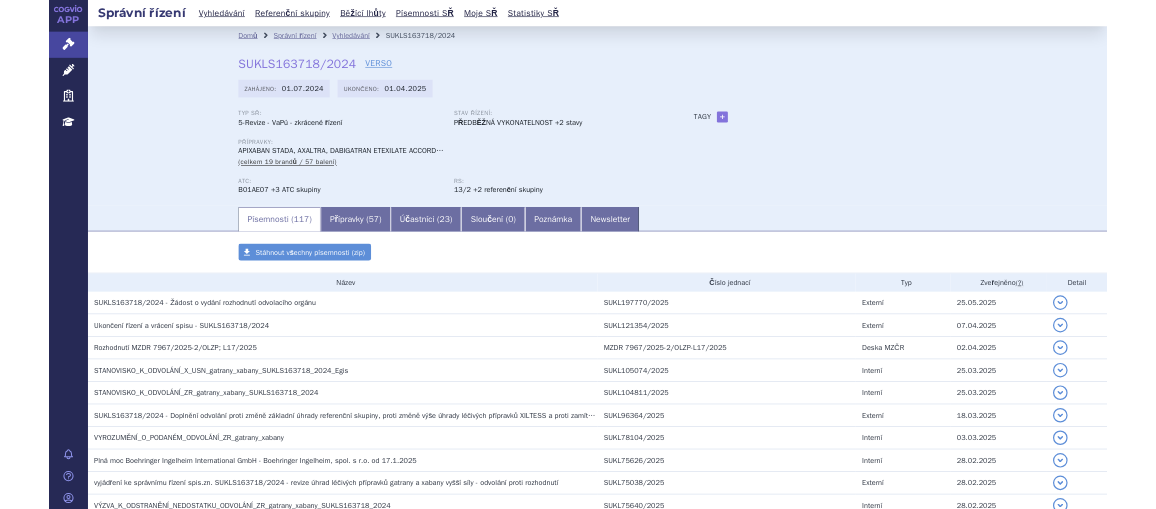 scroll, scrollTop: 0, scrollLeft: 0, axis: both 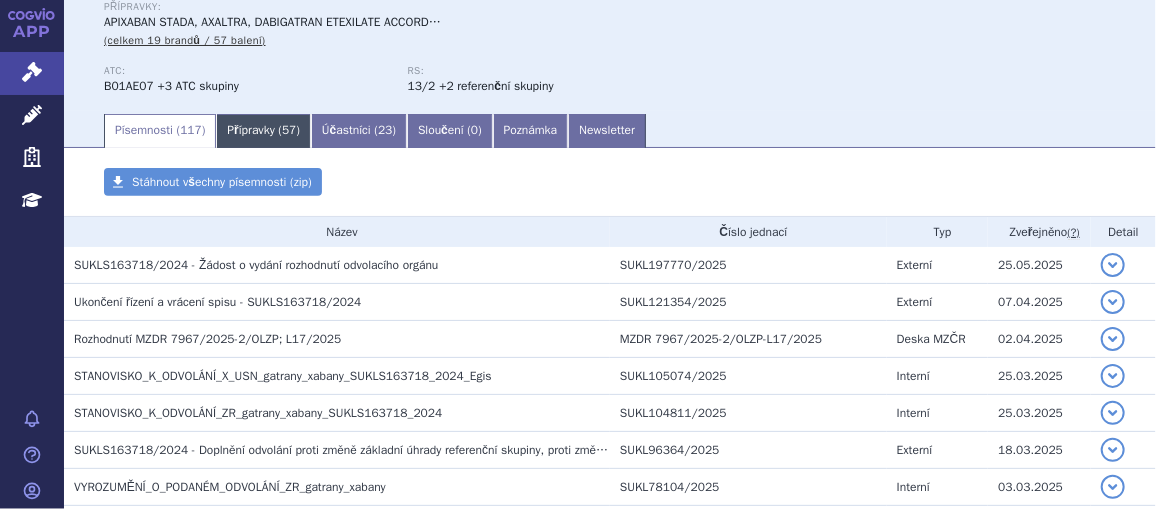 click on "Přípravky ( 57 )" at bounding box center (263, 131) 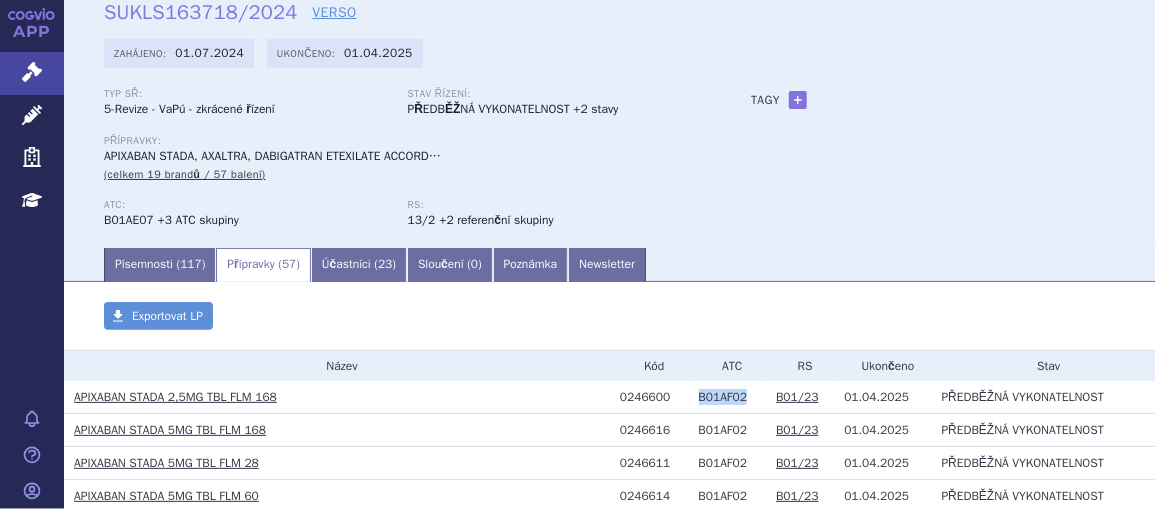 scroll, scrollTop: 0, scrollLeft: 0, axis: both 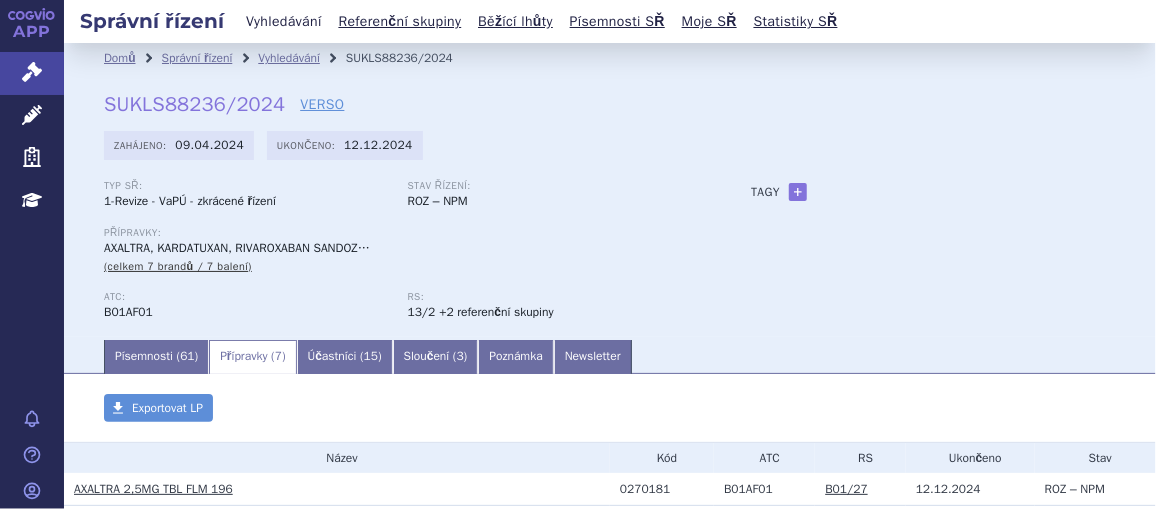 click on "Vyhledávání" at bounding box center [284, 21] 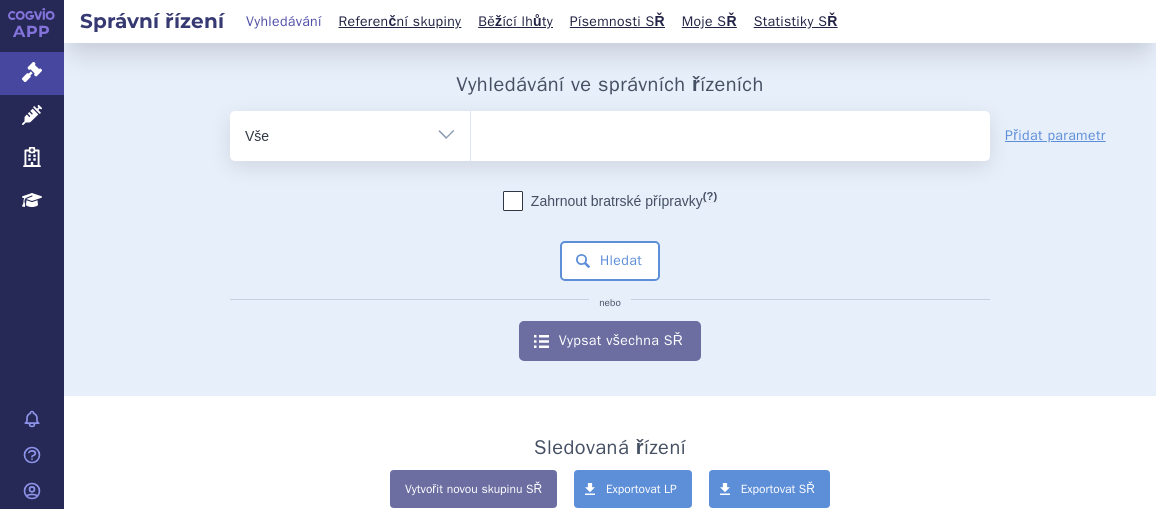 scroll, scrollTop: 0, scrollLeft: 0, axis: both 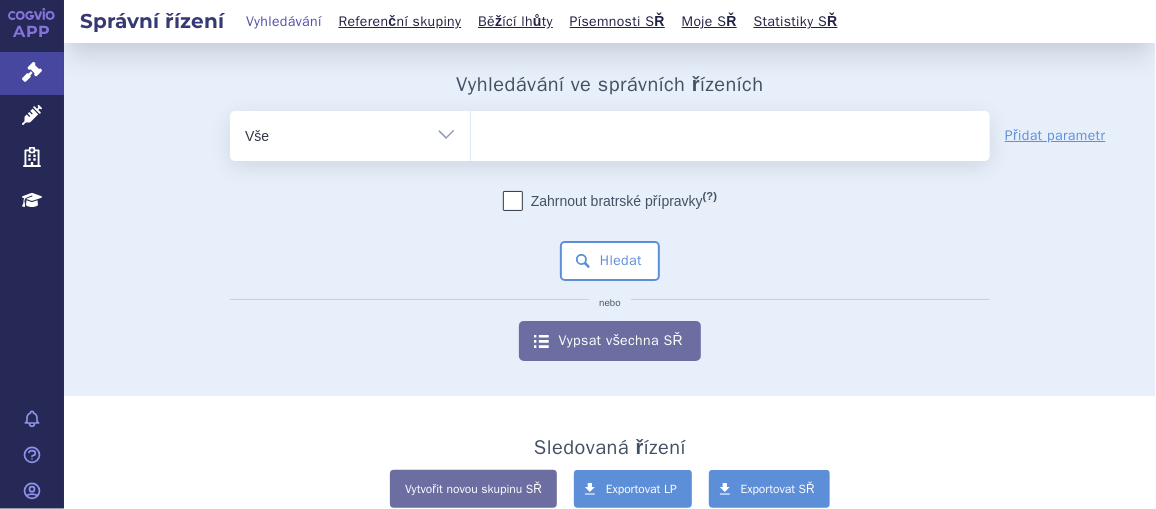 click at bounding box center (730, 132) 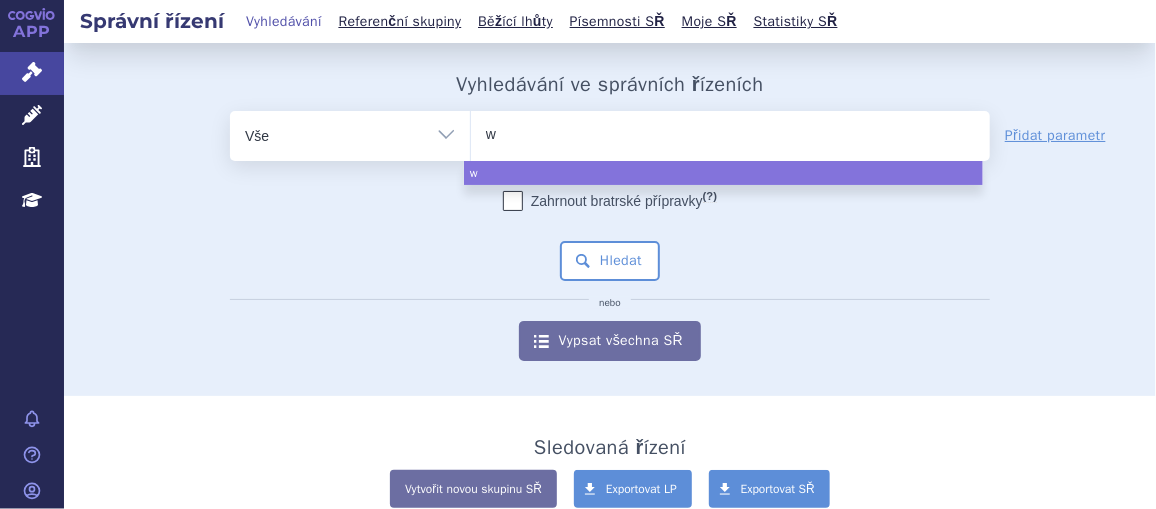 type on "wa" 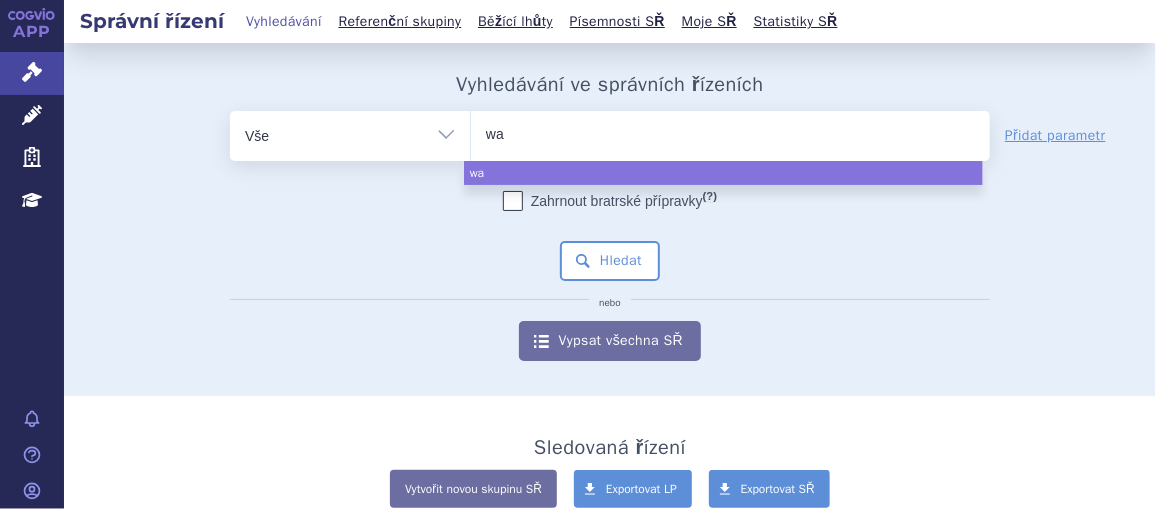 type on "war" 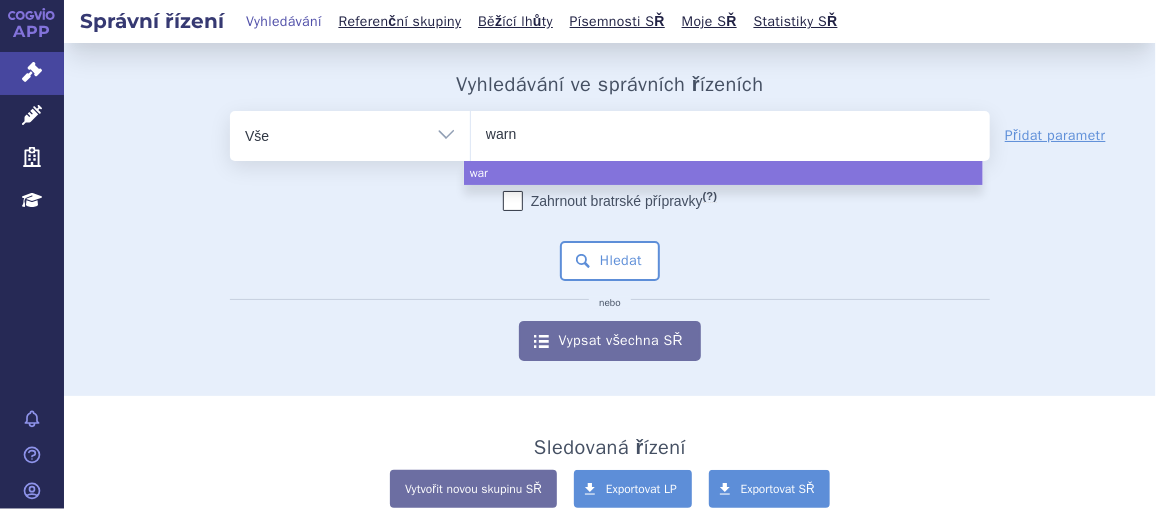 type on "warni" 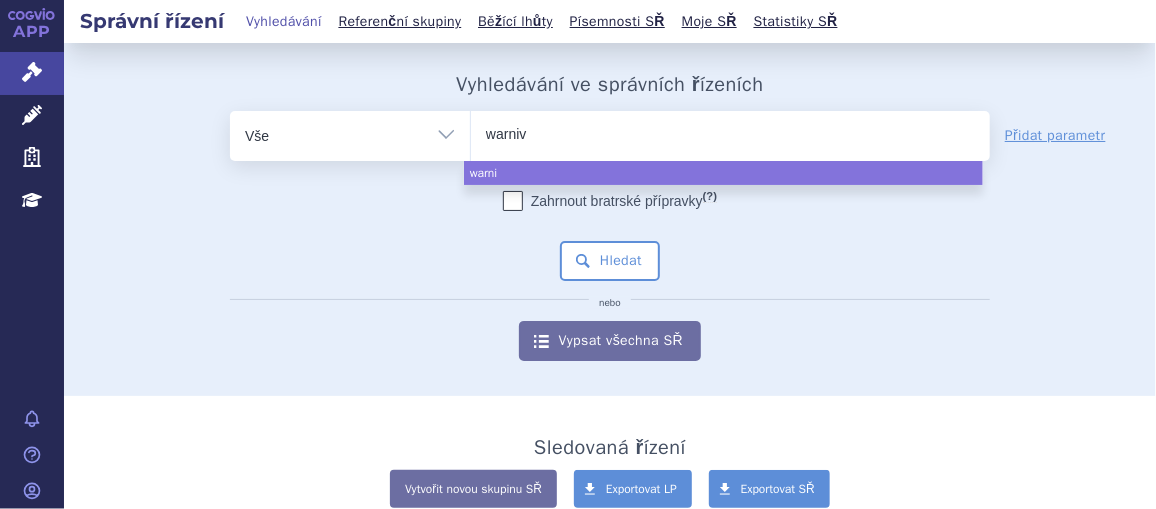 type on "warniva" 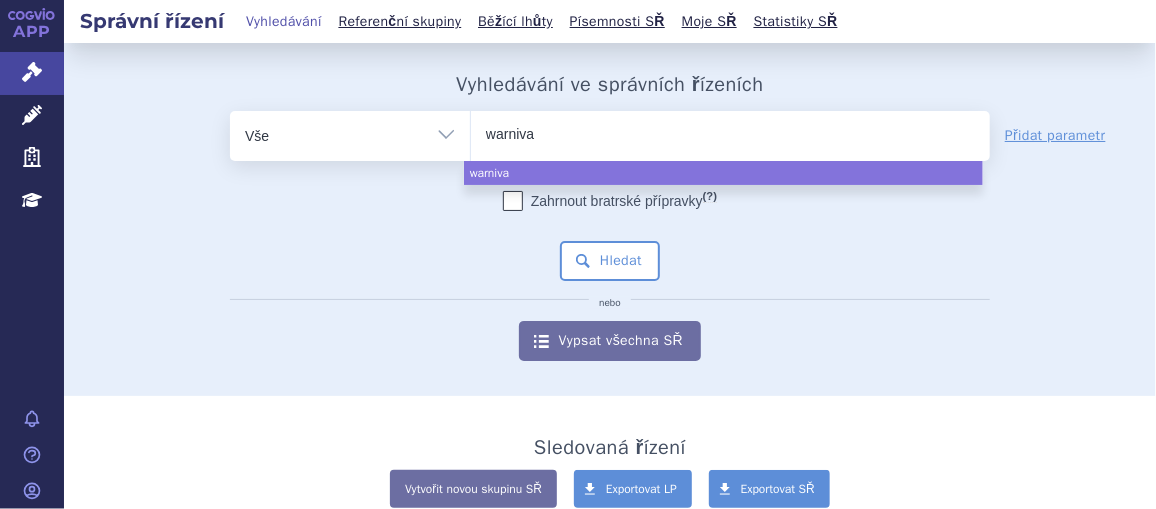 select on "warniva" 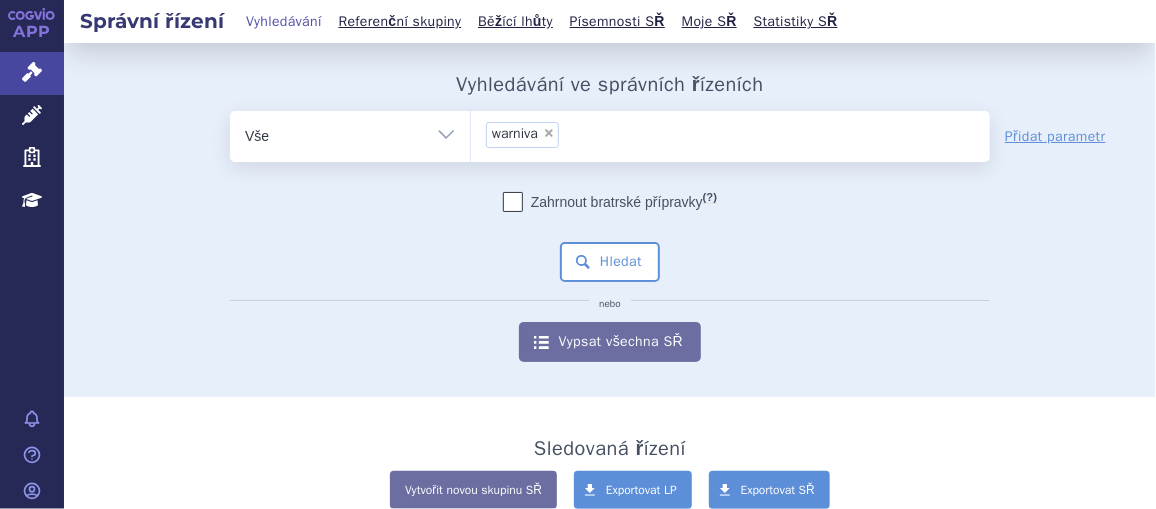 type on "warniva" 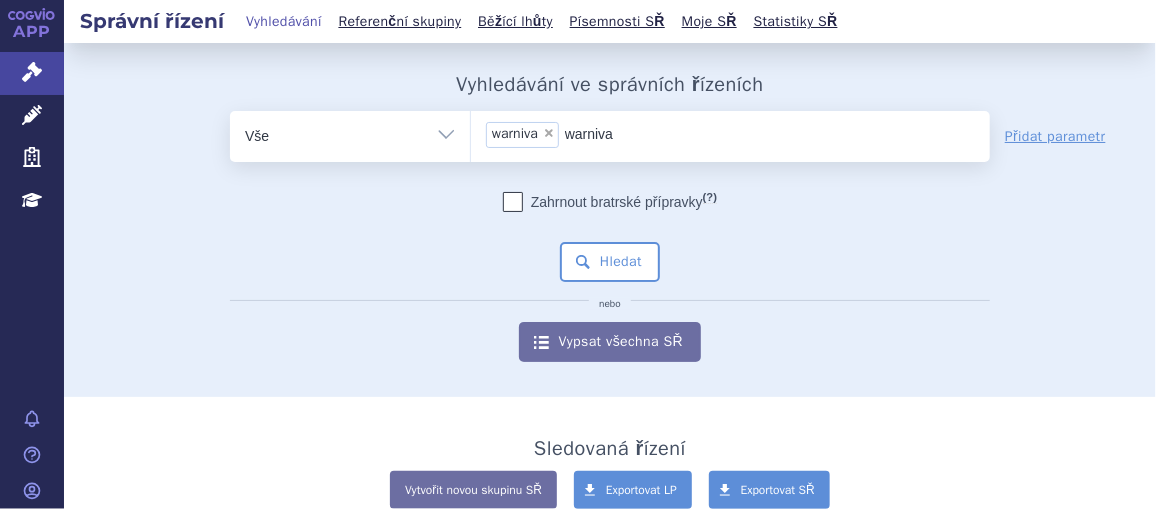 select 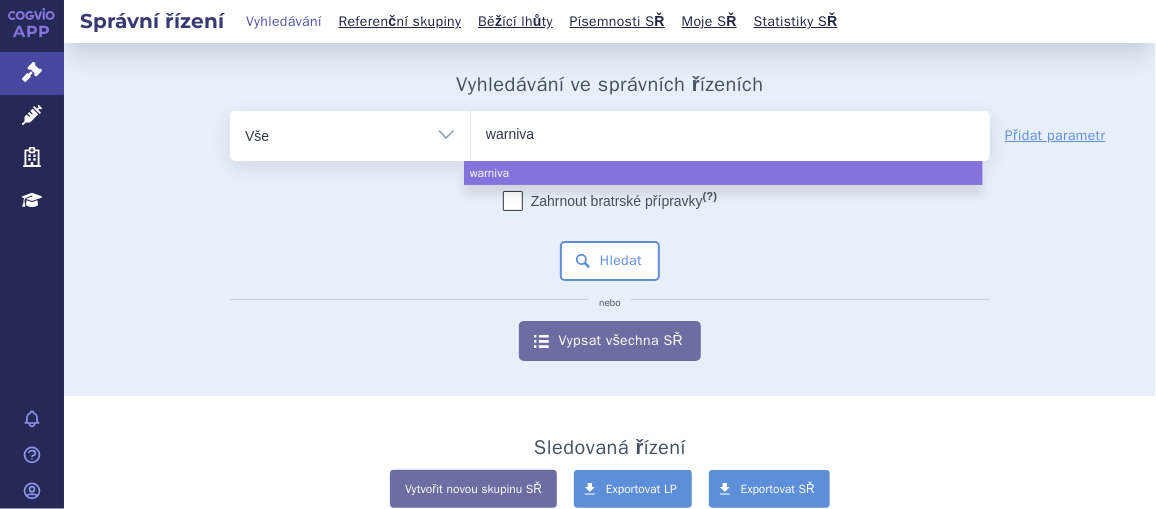 type on "warniv" 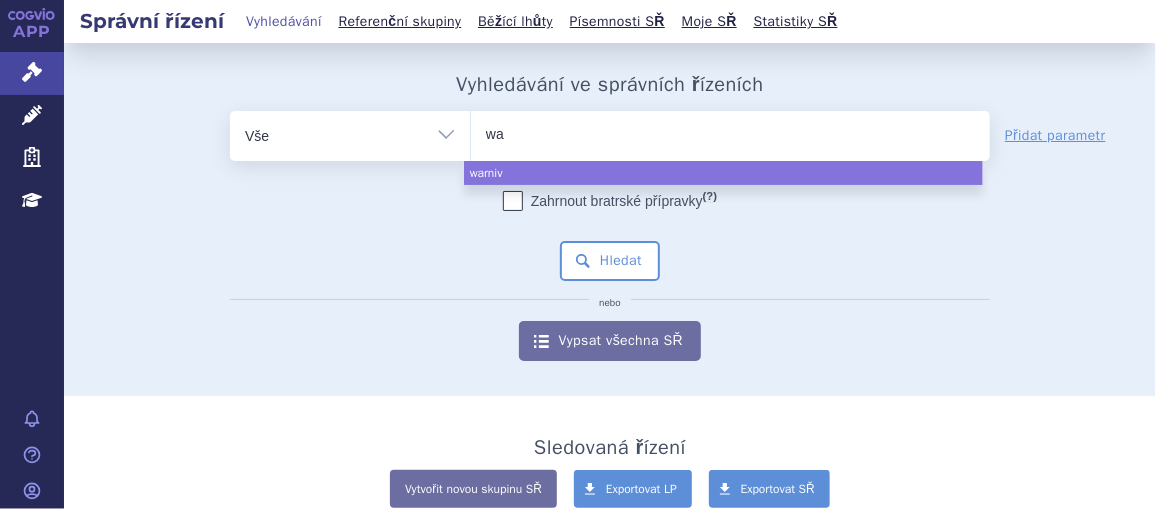 type on "w" 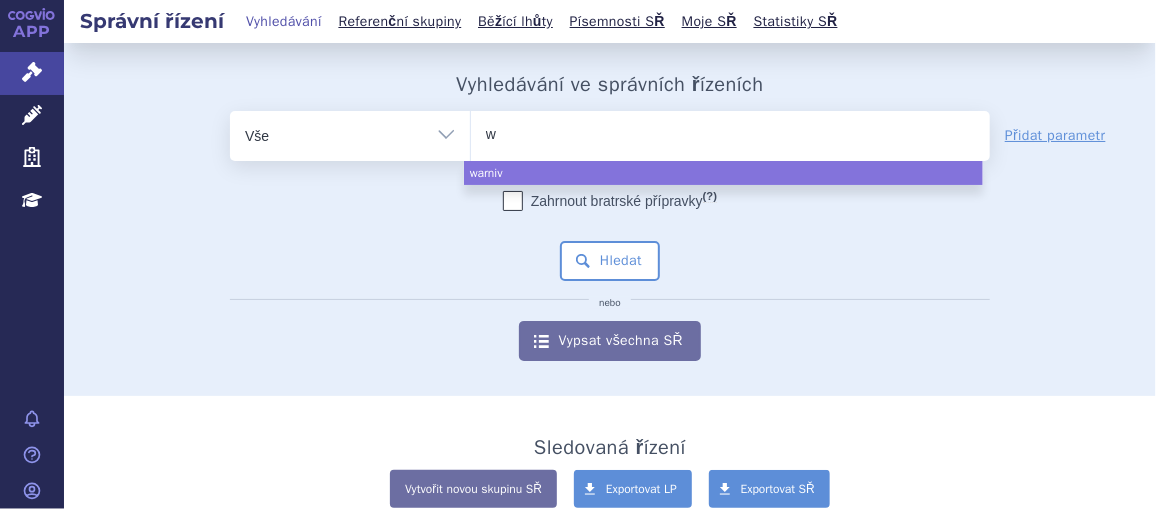 type 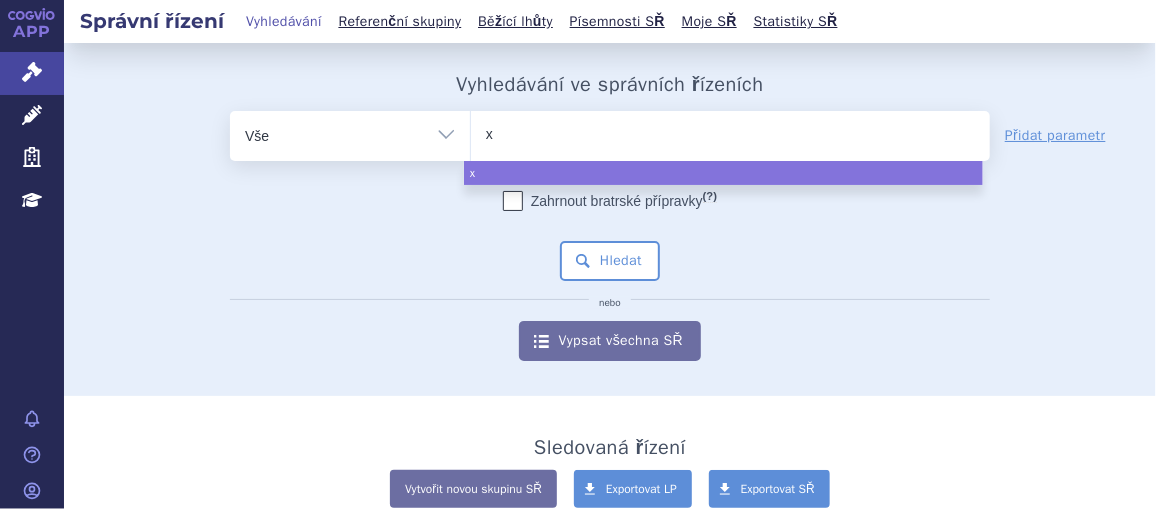 type on "xe" 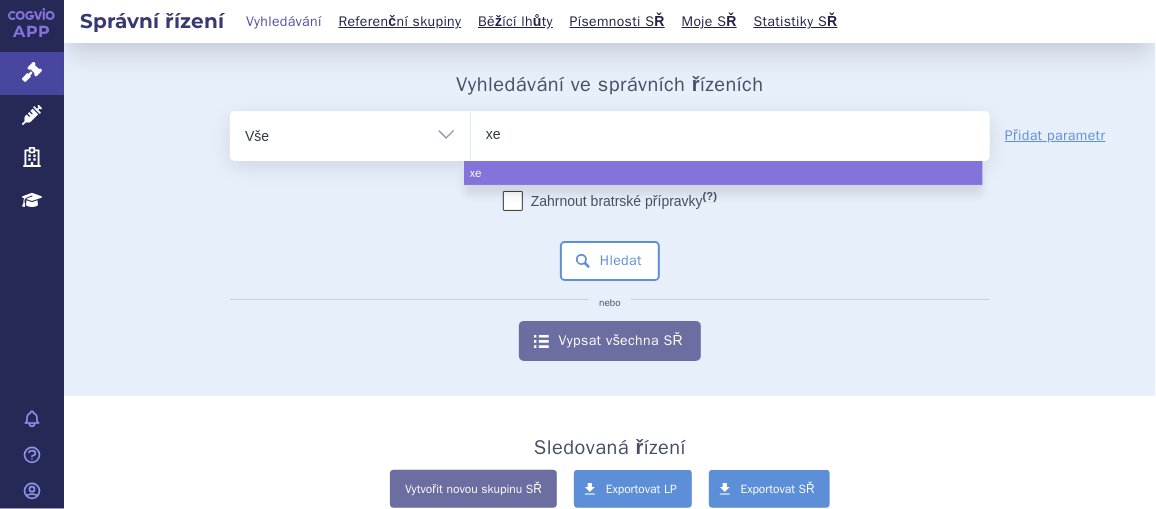type on "xer" 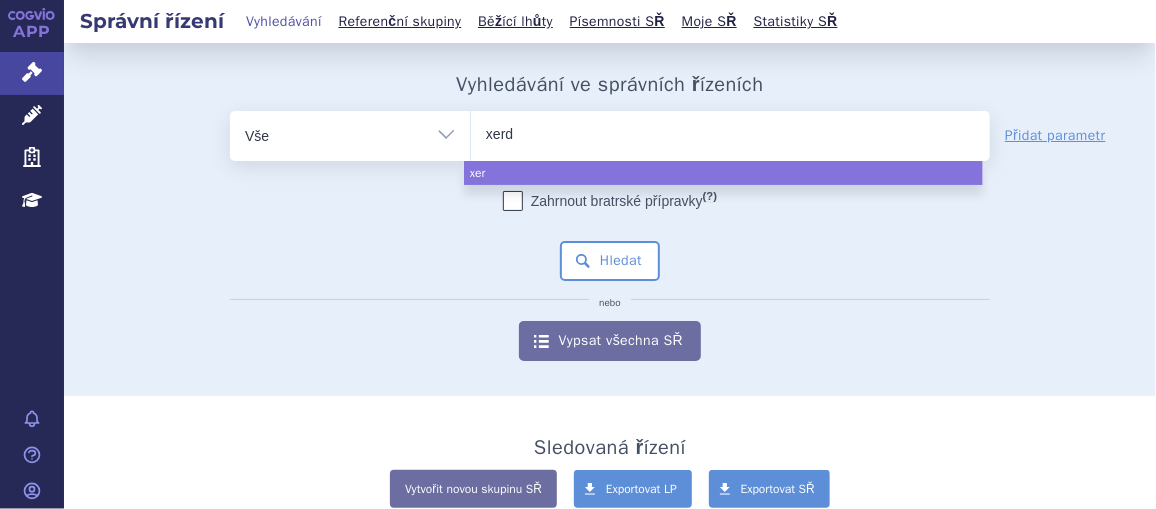 type on "xerdo" 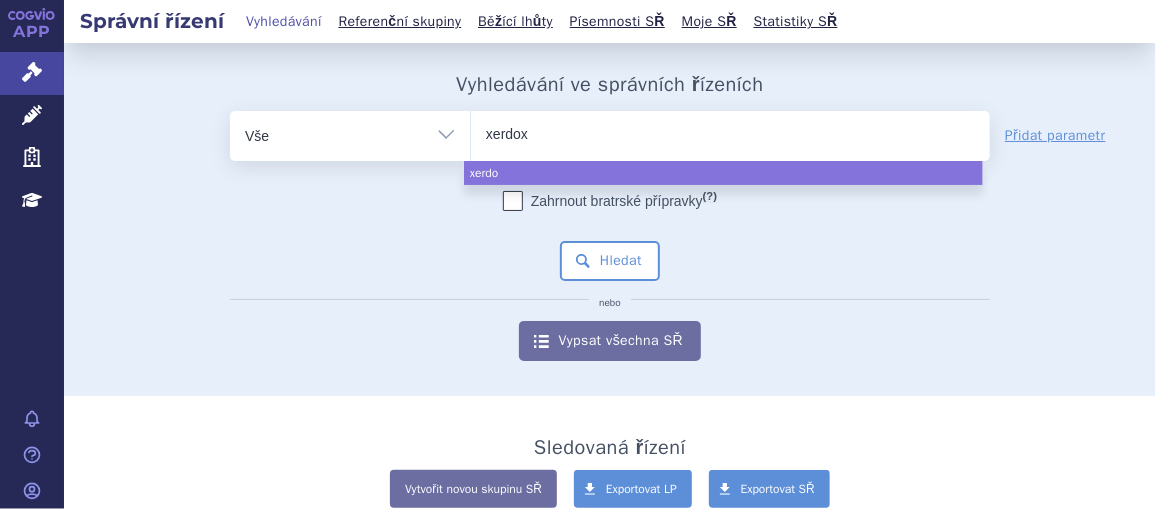 type on "xerdoxo" 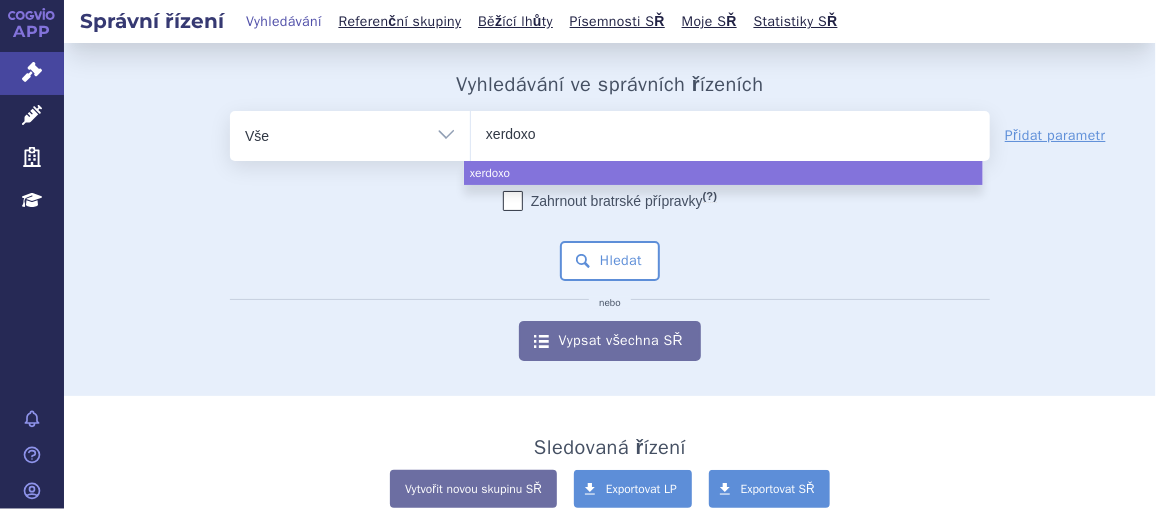 select on "xerdoxo" 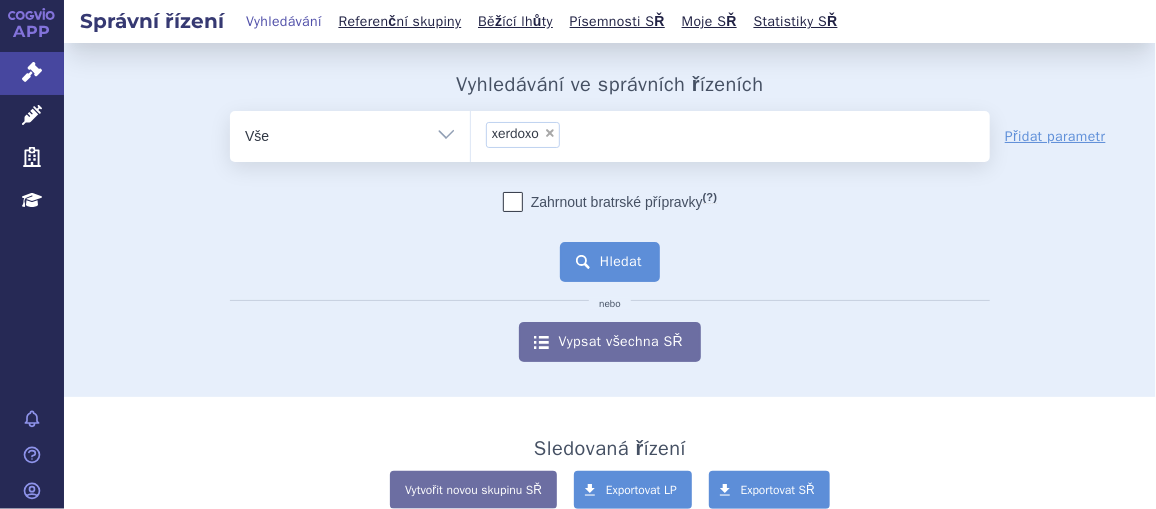 click on "Hledat" at bounding box center (610, 262) 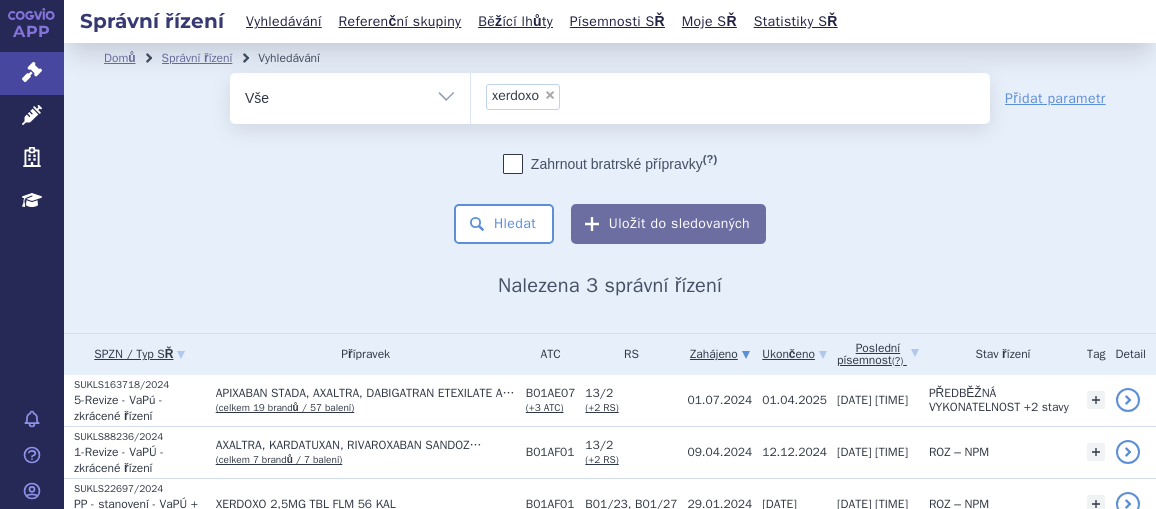 scroll, scrollTop: 0, scrollLeft: 0, axis: both 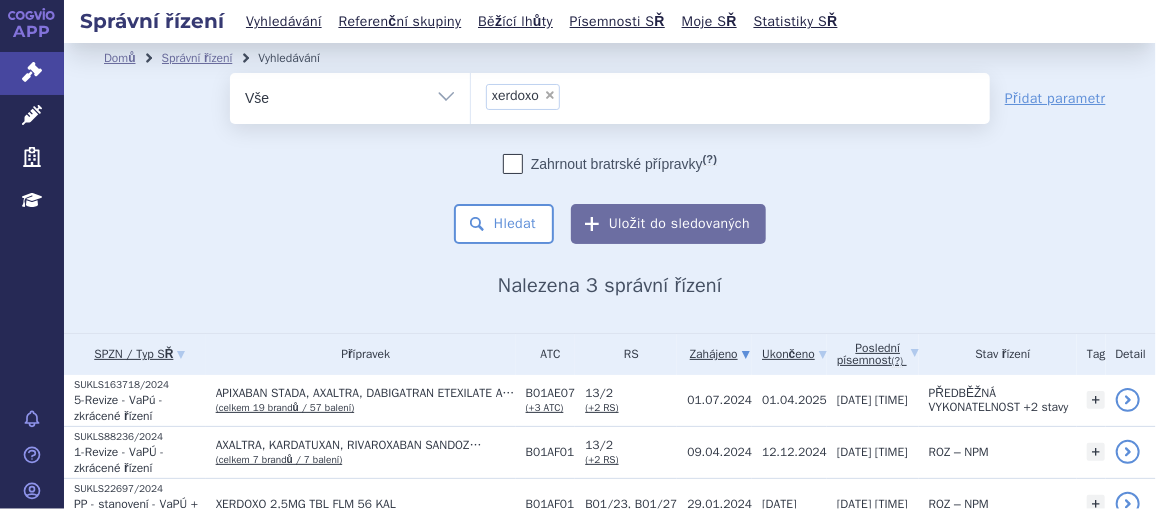 click on "×" at bounding box center [550, 95] 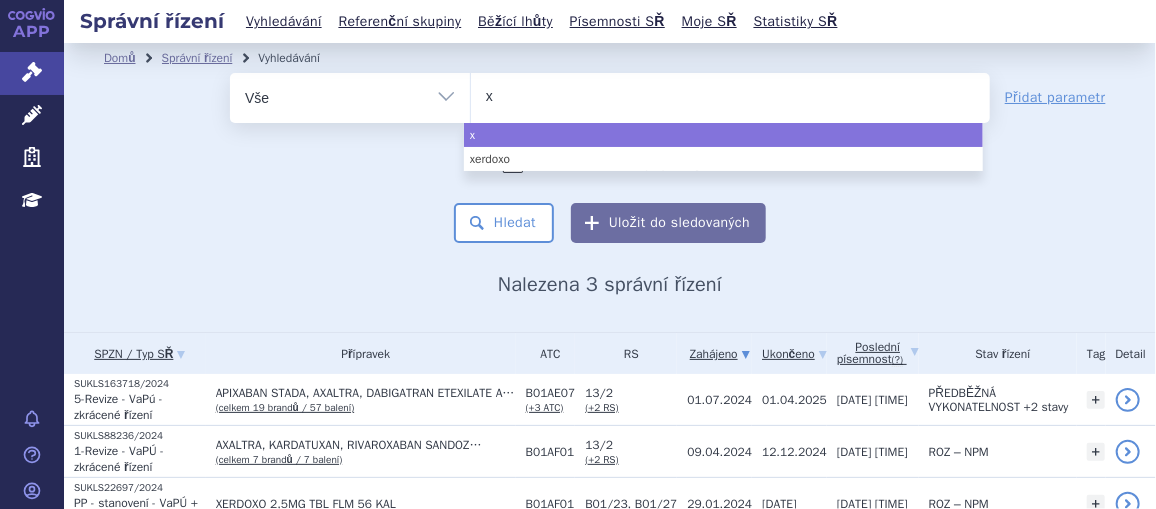 type on "xa" 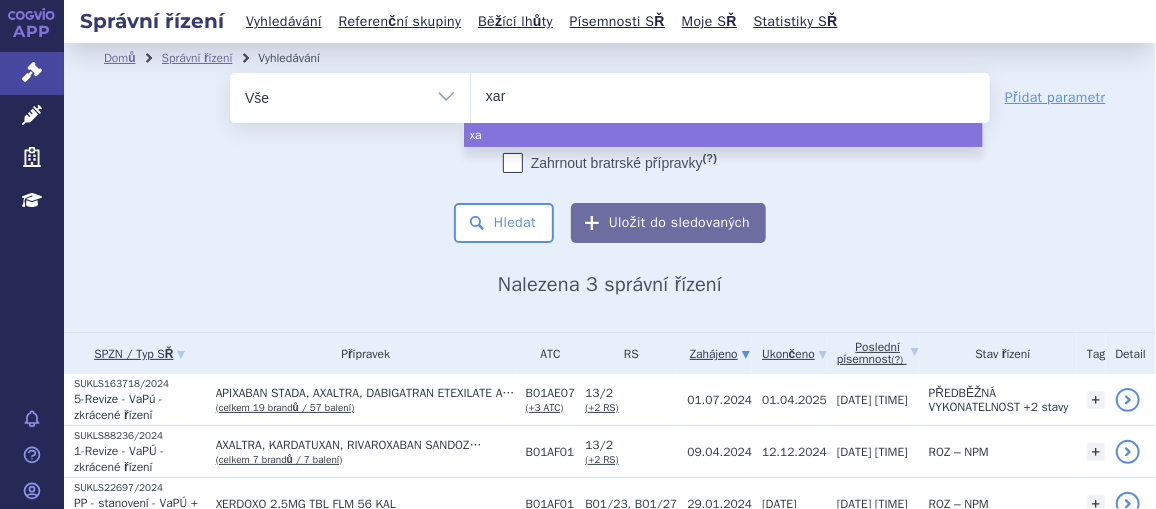 type on "xare" 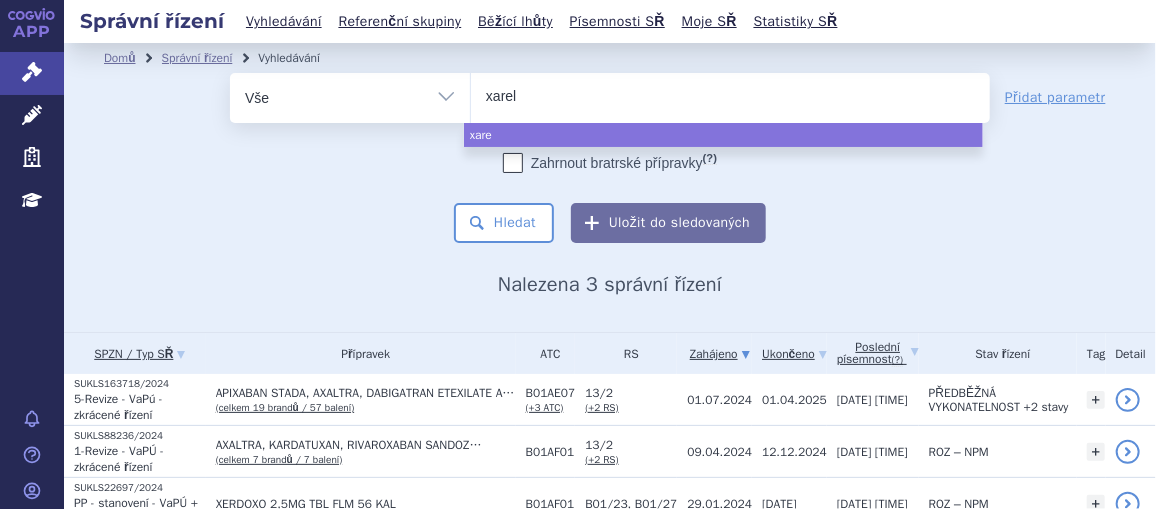 type on "xarelt" 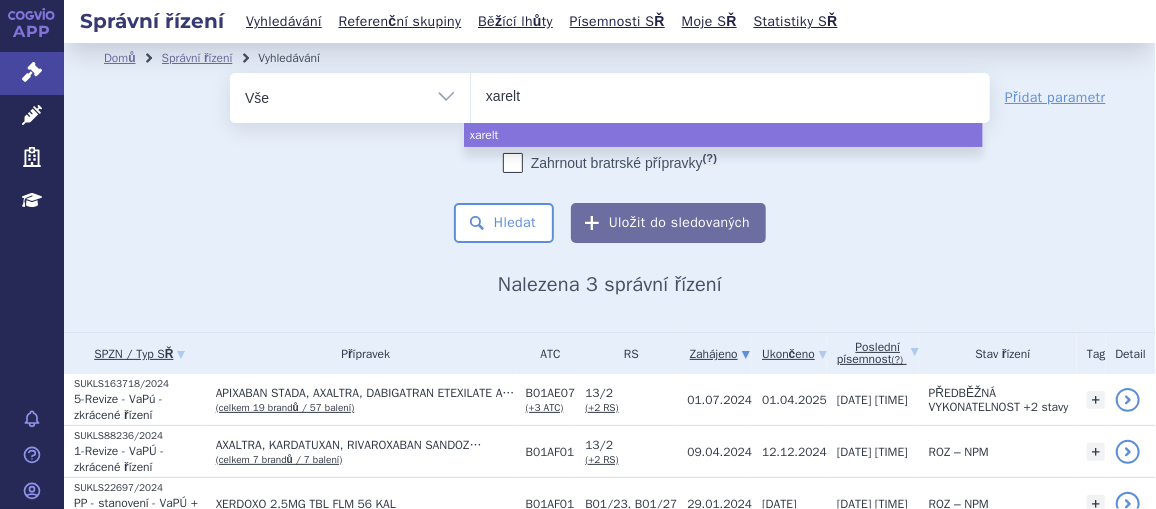 type on "xarelto" 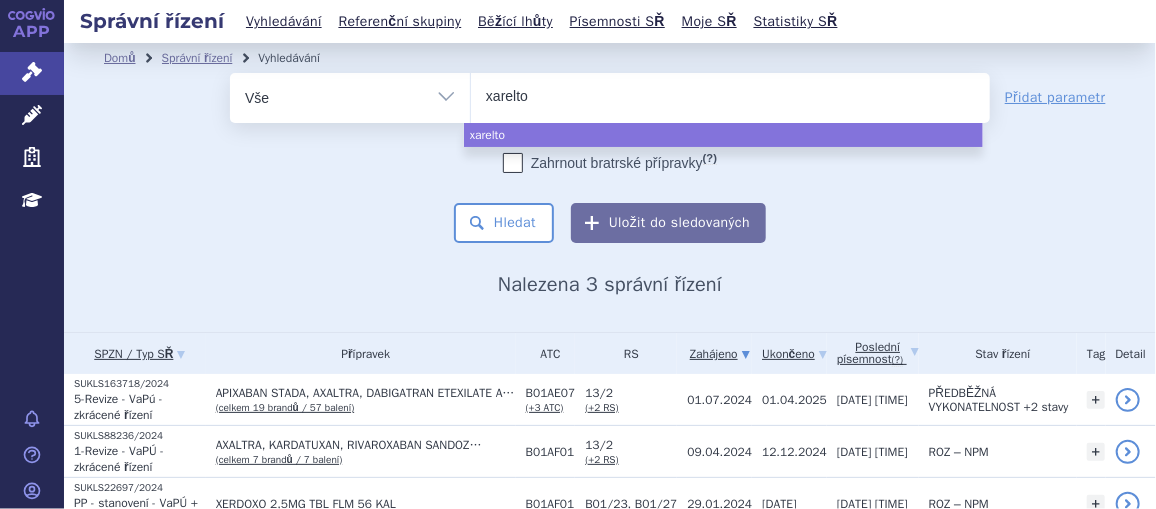 select on "xarelto" 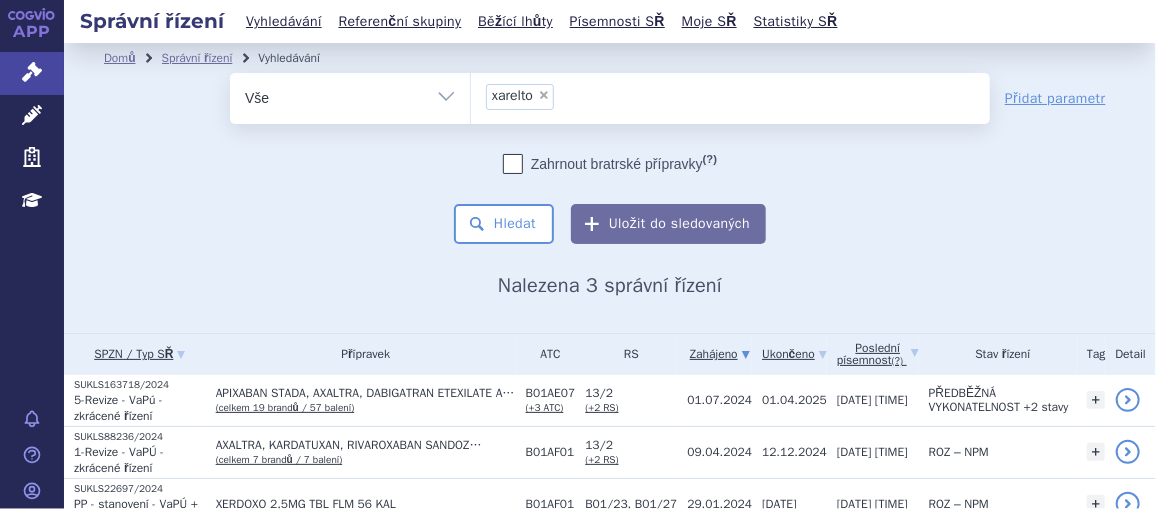 click on "Vše
Spisová značka
Typ SŘ
Přípravek/SUKL kód
Účastník/Držitel" at bounding box center (350, 95) 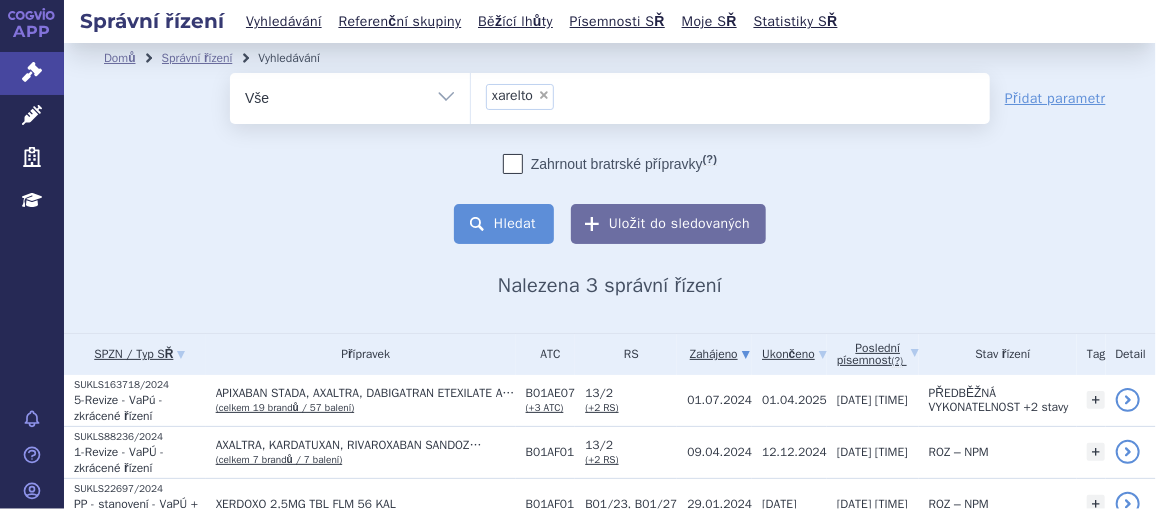 click on "Hledat" at bounding box center [504, 224] 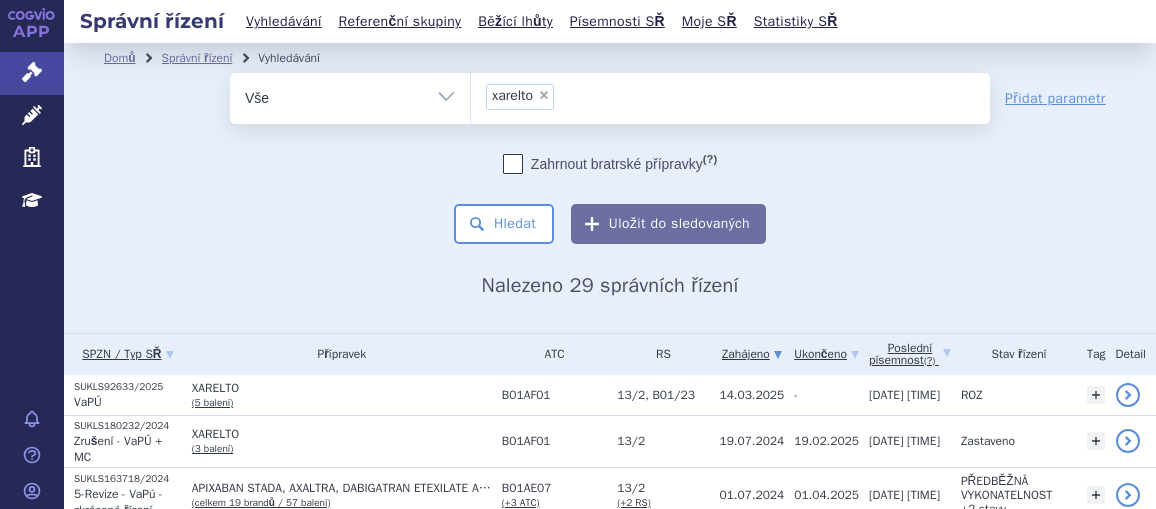 scroll, scrollTop: 0, scrollLeft: 0, axis: both 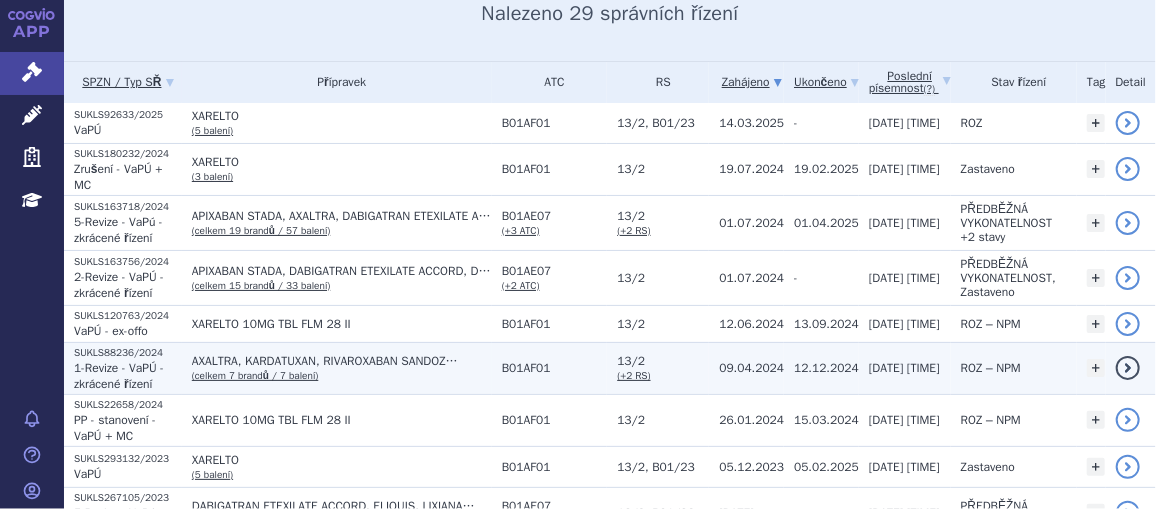click on "1-Revize - VaPÚ - zkrácené řízení" at bounding box center (119, 376) 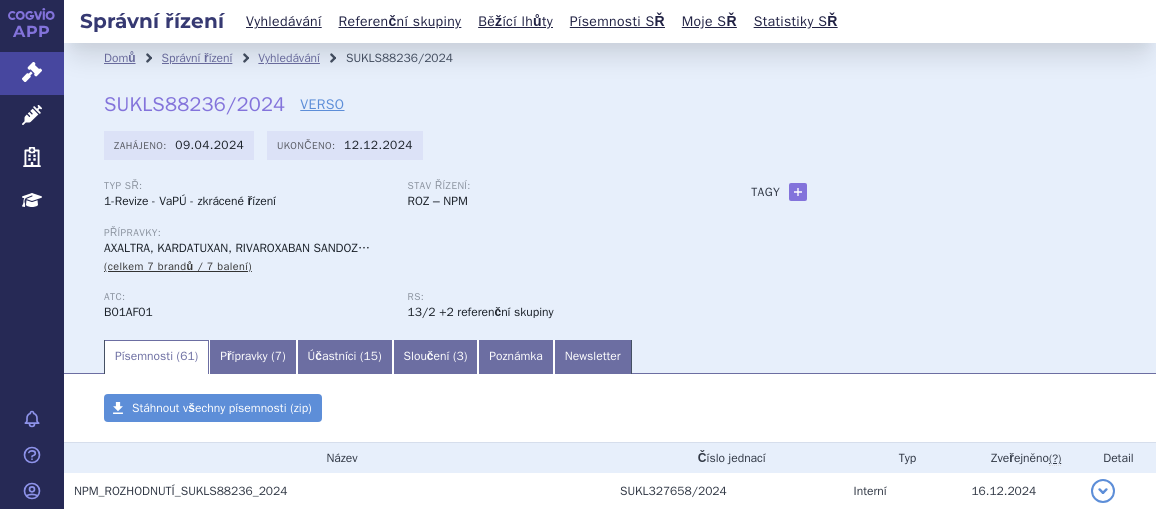 scroll, scrollTop: 0, scrollLeft: 0, axis: both 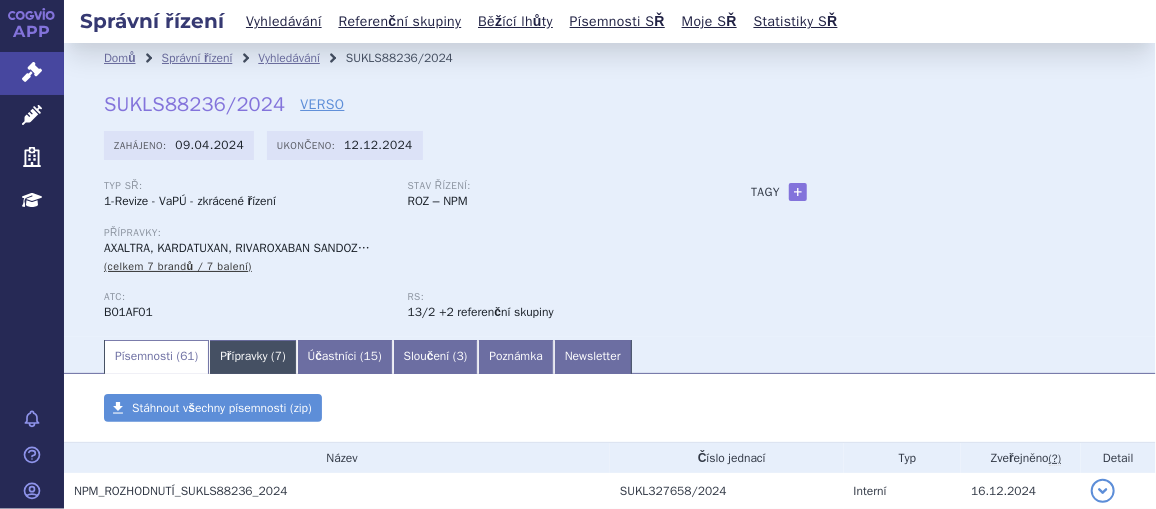 click on "Přípravky ( 7 )" at bounding box center [252, 357] 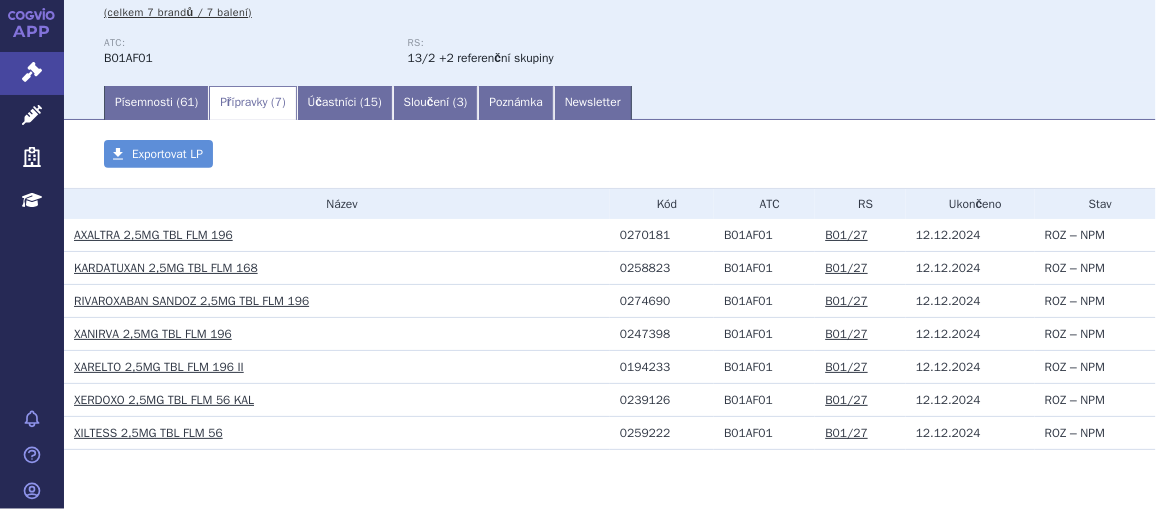 scroll, scrollTop: 0, scrollLeft: 0, axis: both 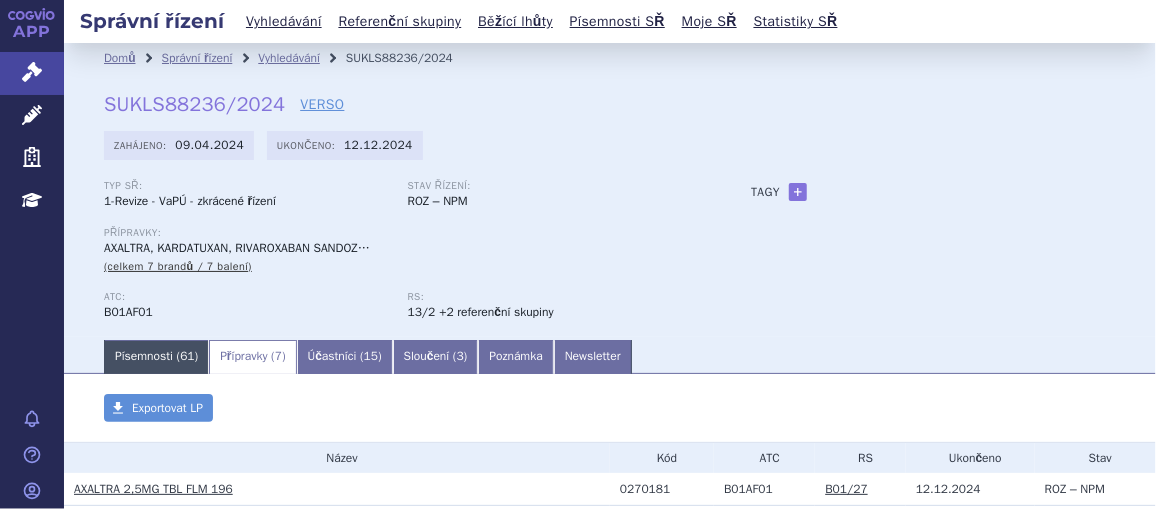 click on "Písemnosti ( 61 )" at bounding box center [156, 357] 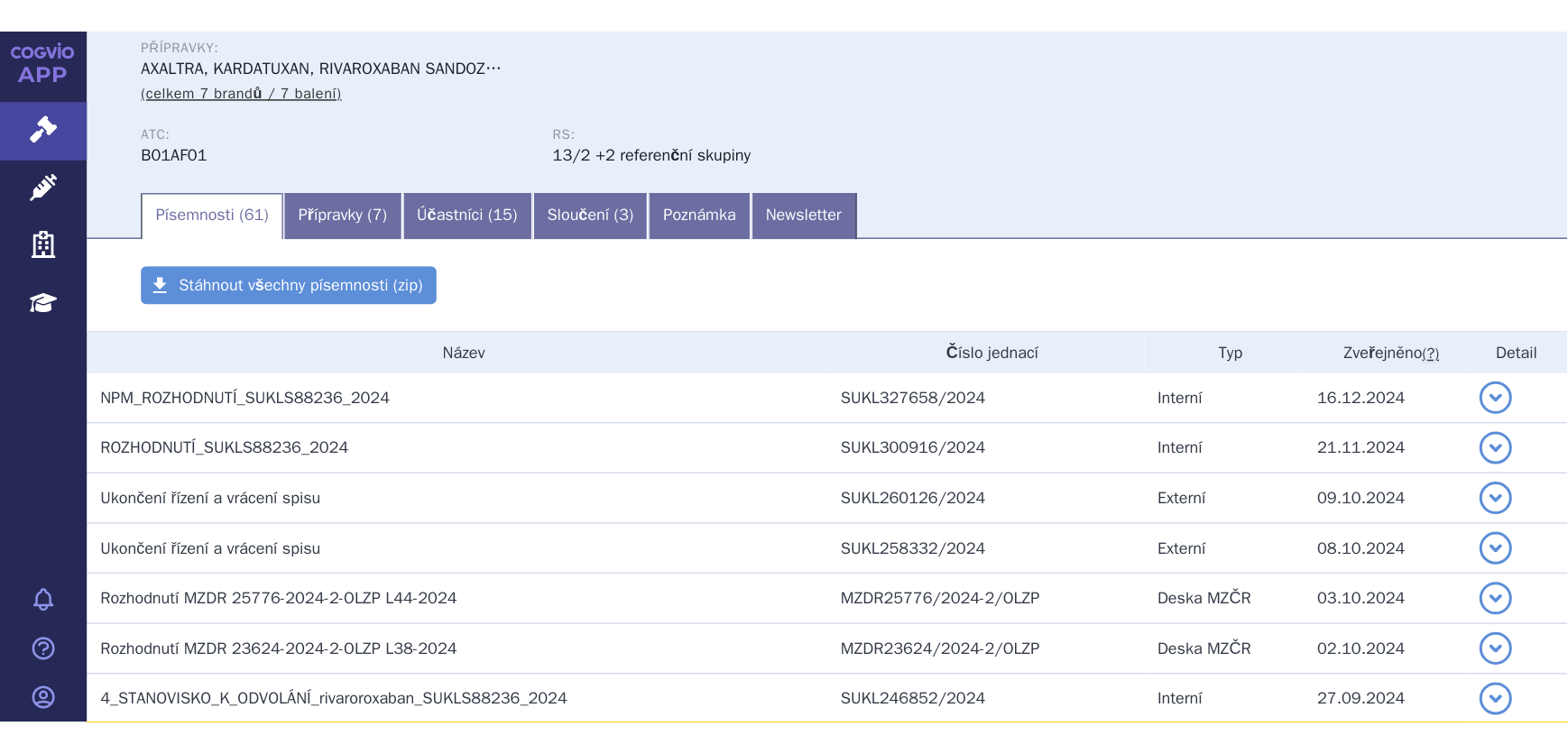 scroll, scrollTop: 267, scrollLeft: 0, axis: vertical 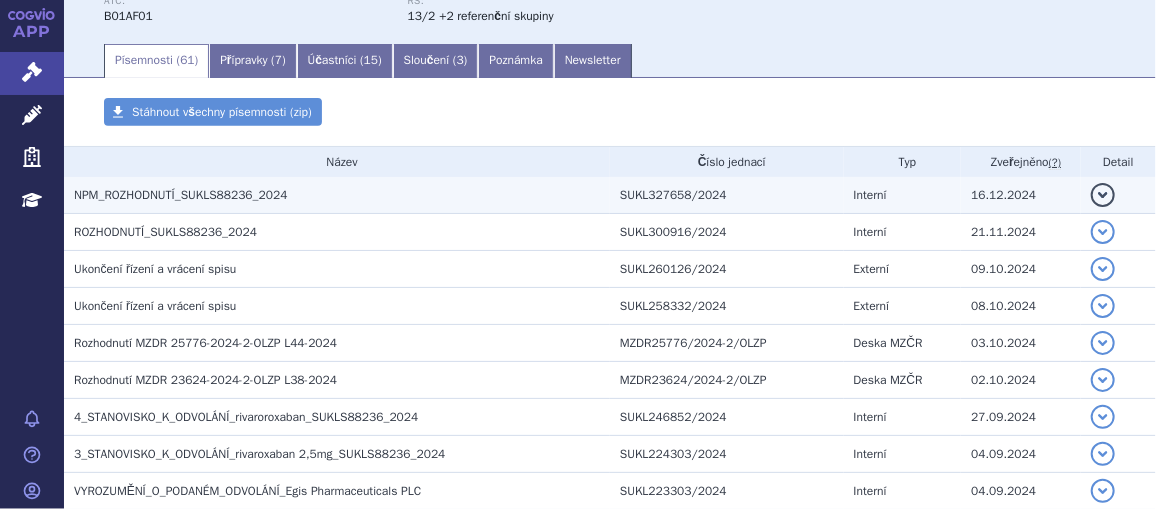 click on "NPM_ROZHODNUTÍ_SUKLS88236_2024" at bounding box center (180, 195) 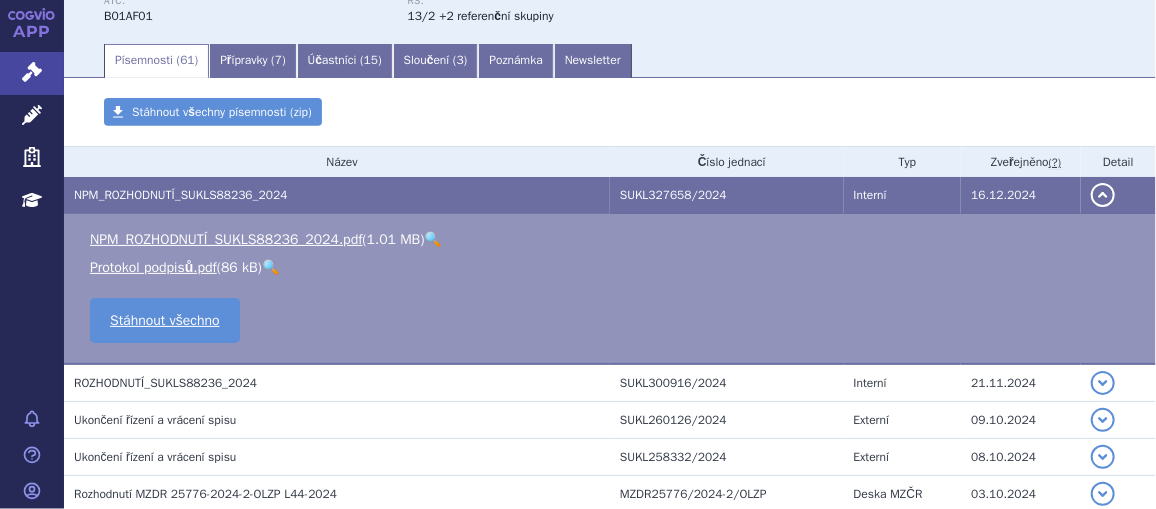 click on "🔍" at bounding box center (433, 239) 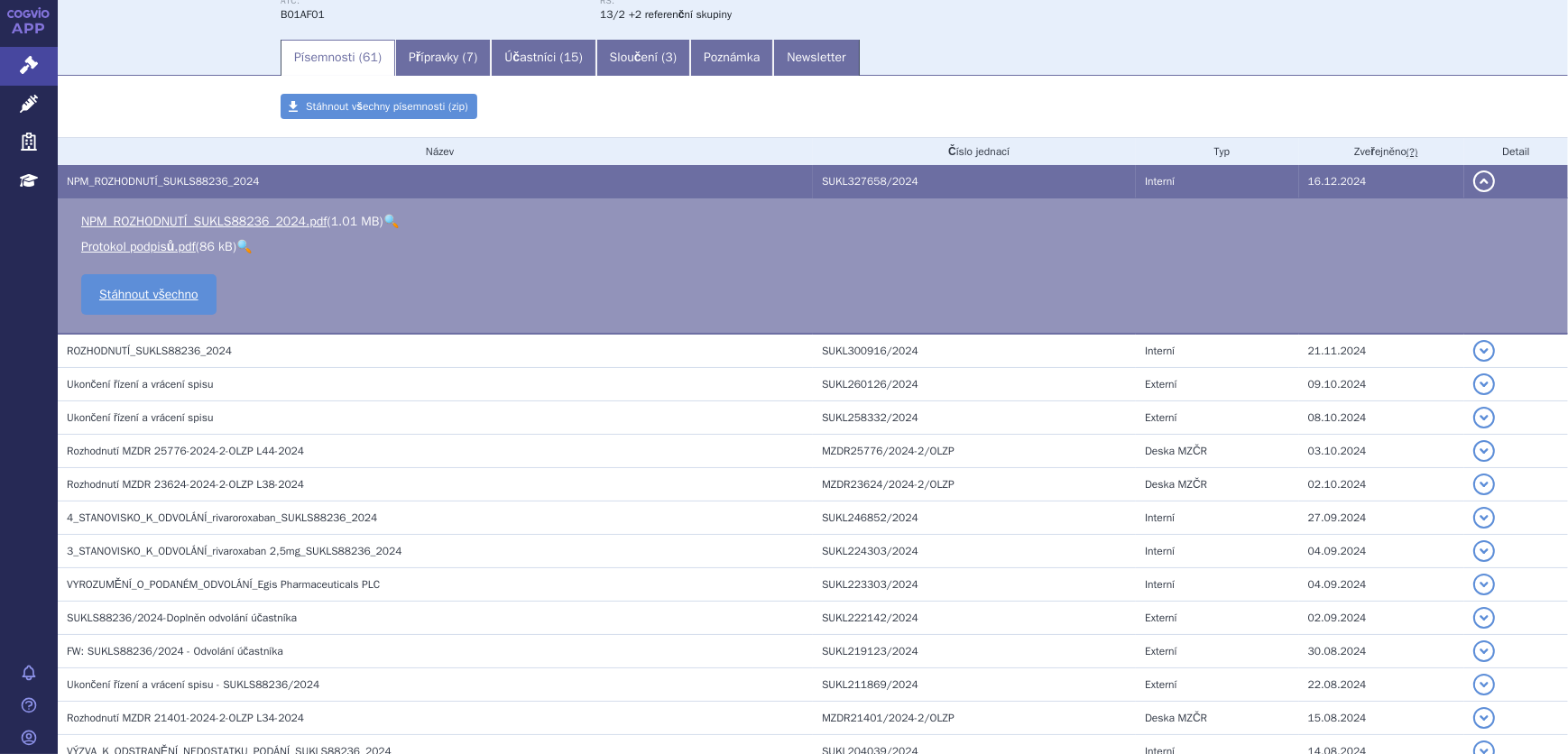 scroll, scrollTop: 267, scrollLeft: 0, axis: vertical 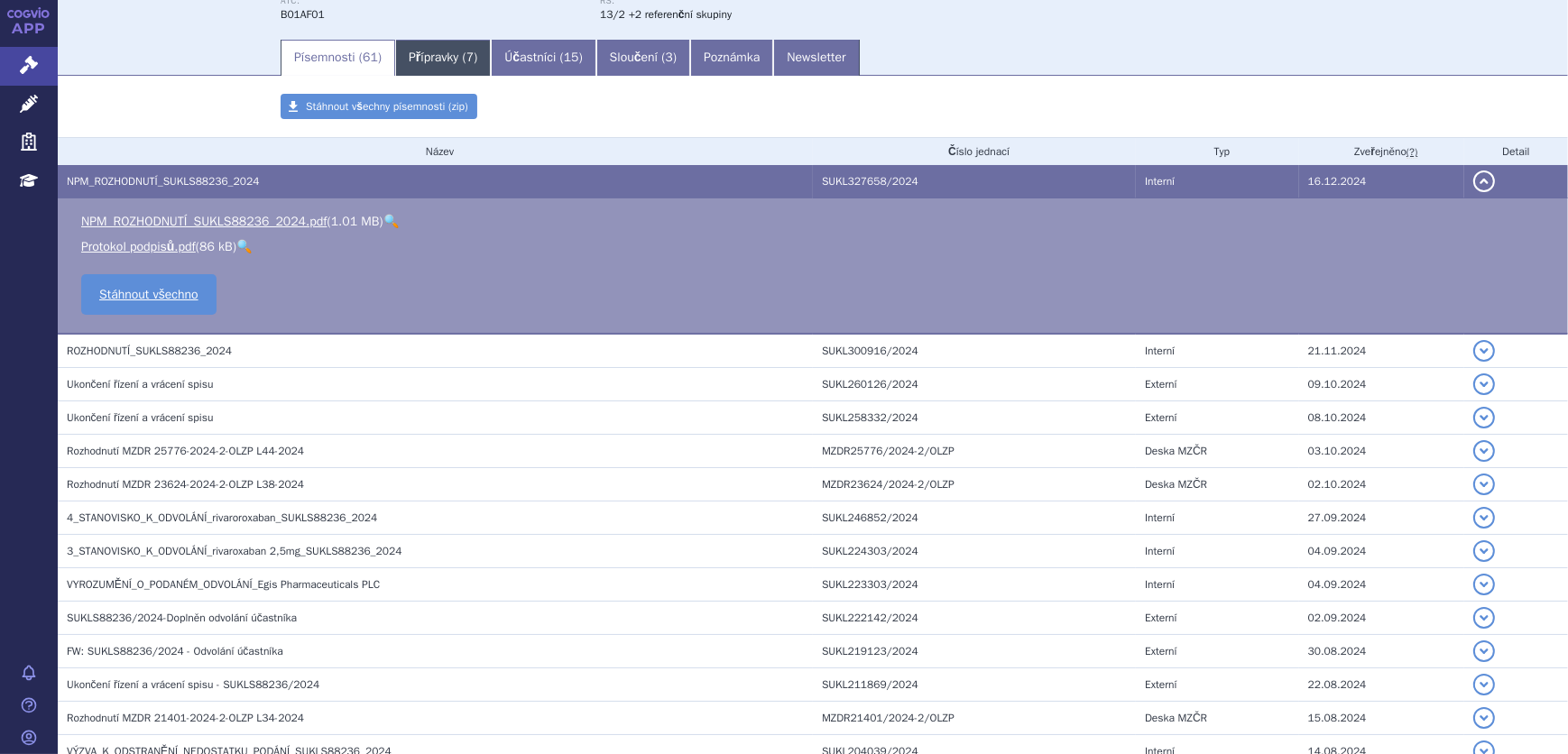 click on "Přípravky ( 7 )" at bounding box center (443, 58) 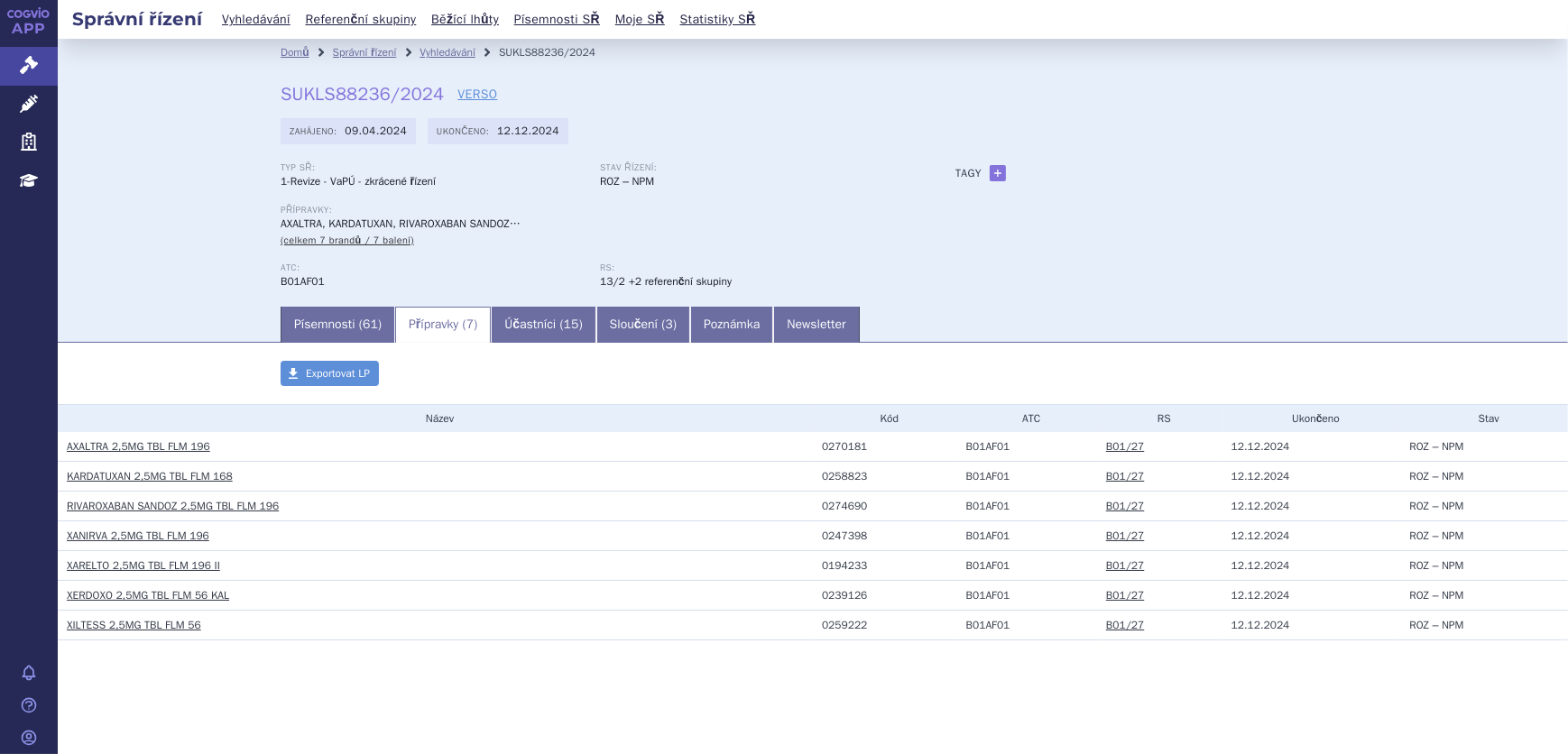 scroll, scrollTop: 0, scrollLeft: 0, axis: both 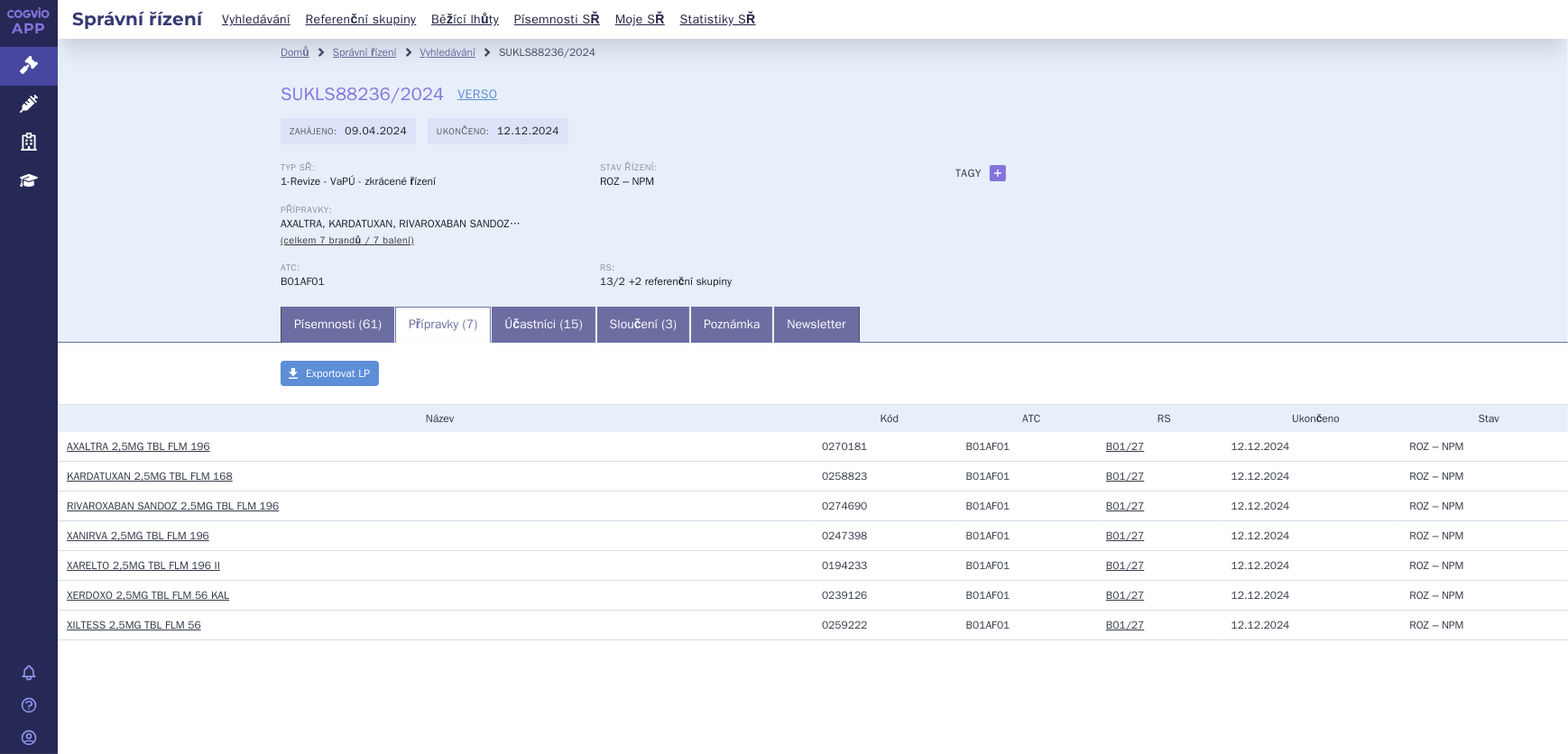 click on "XERDOXO 2,5MG TBL FLM 56 KAL" at bounding box center (148, 595) 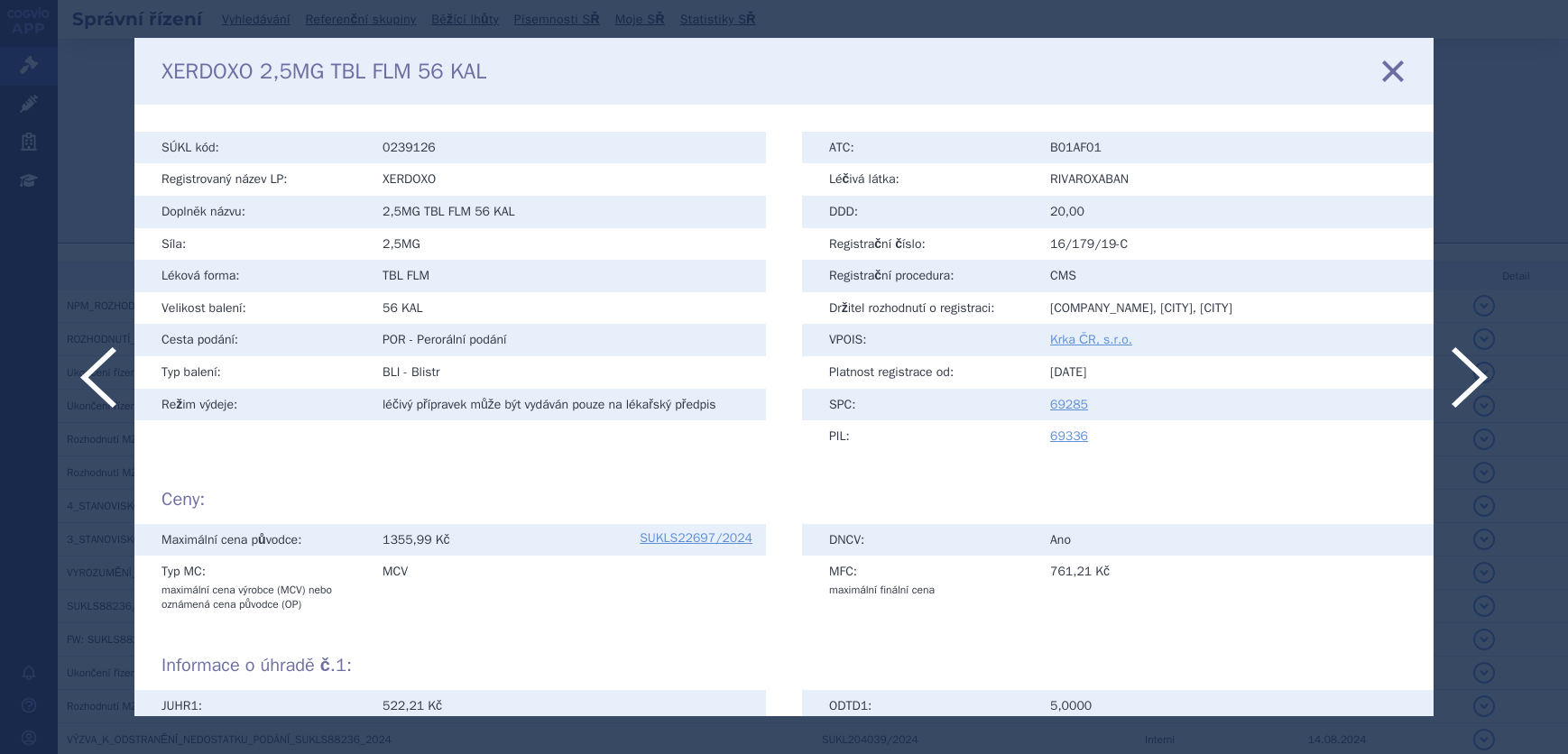 scroll, scrollTop: 0, scrollLeft: 0, axis: both 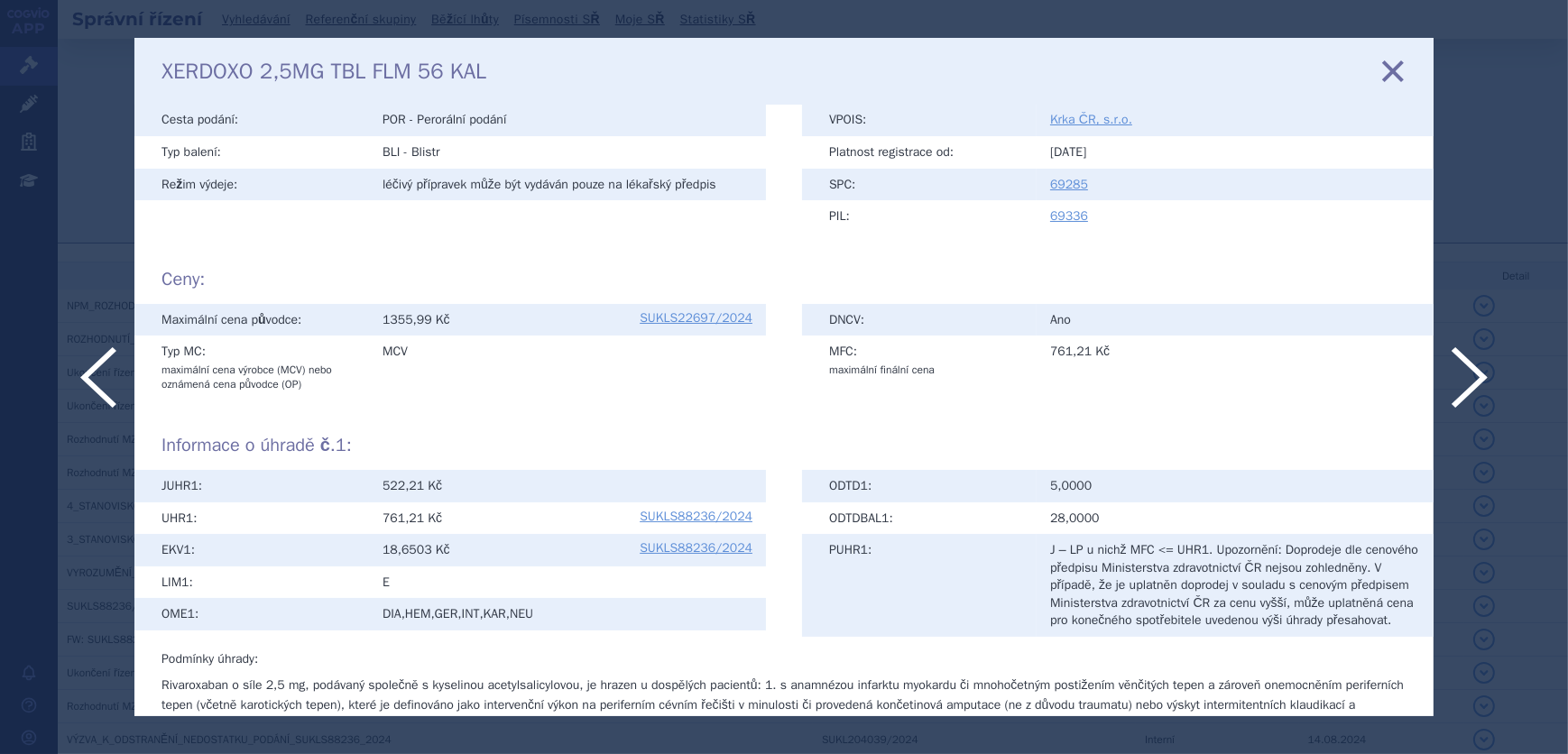 click at bounding box center (1393, 71) 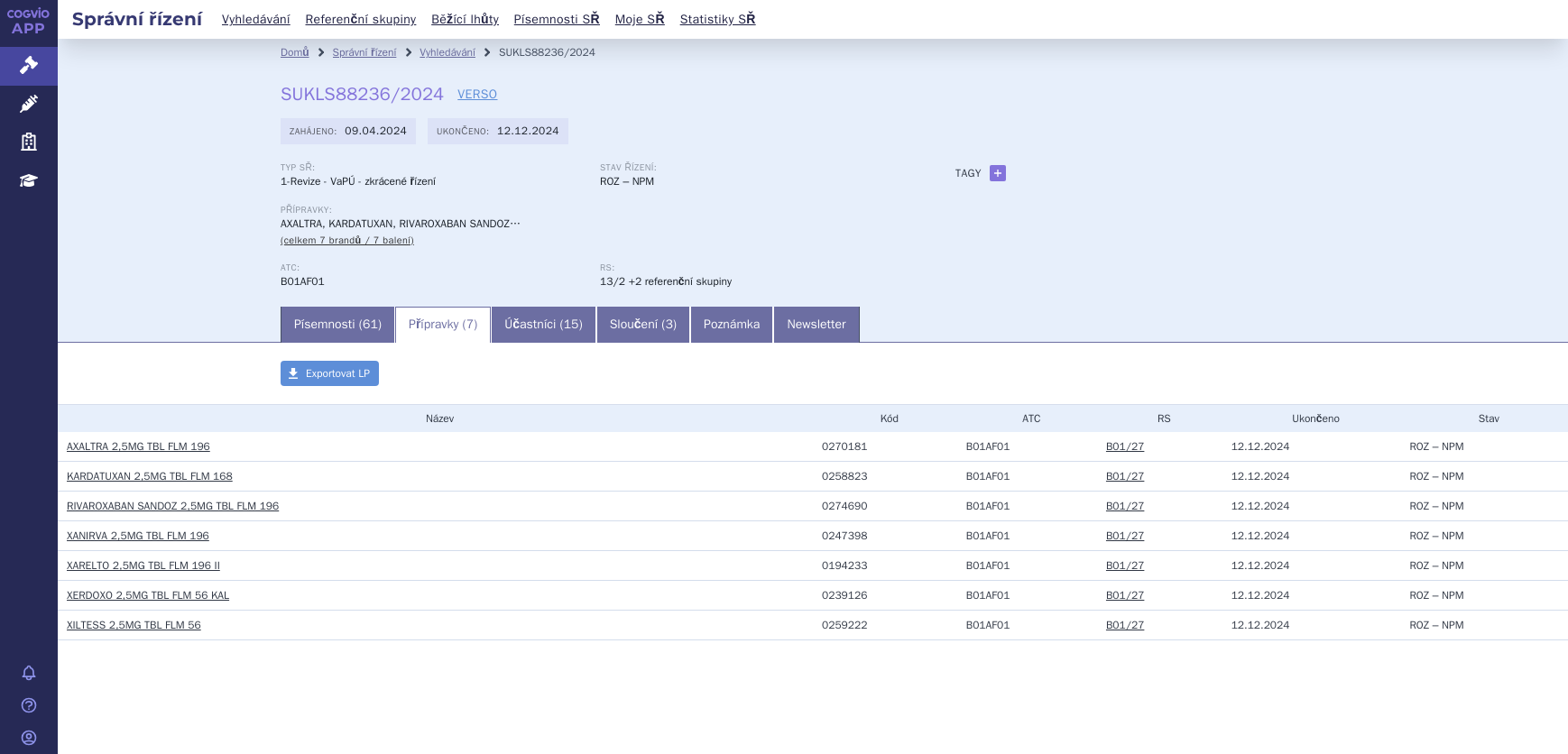 scroll, scrollTop: 0, scrollLeft: 0, axis: both 